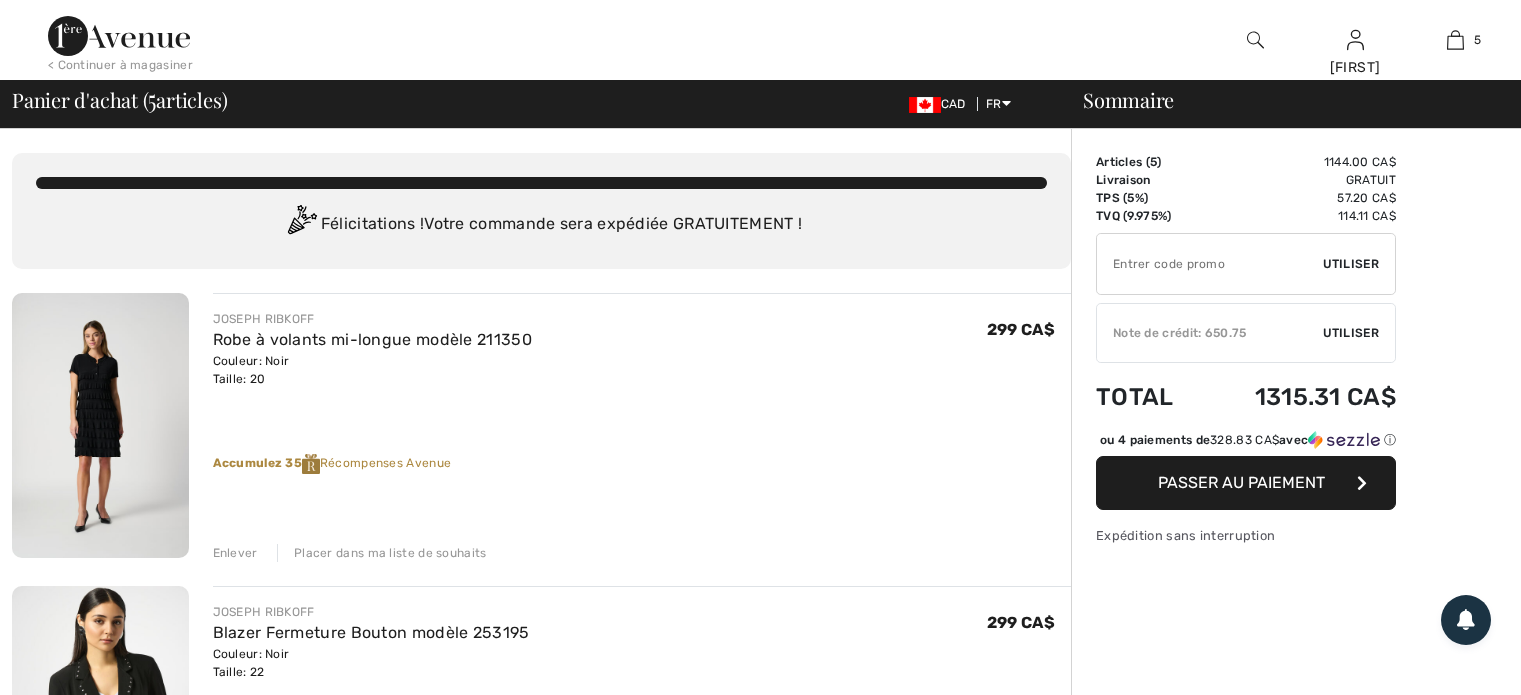 scroll, scrollTop: 0, scrollLeft: 0, axis: both 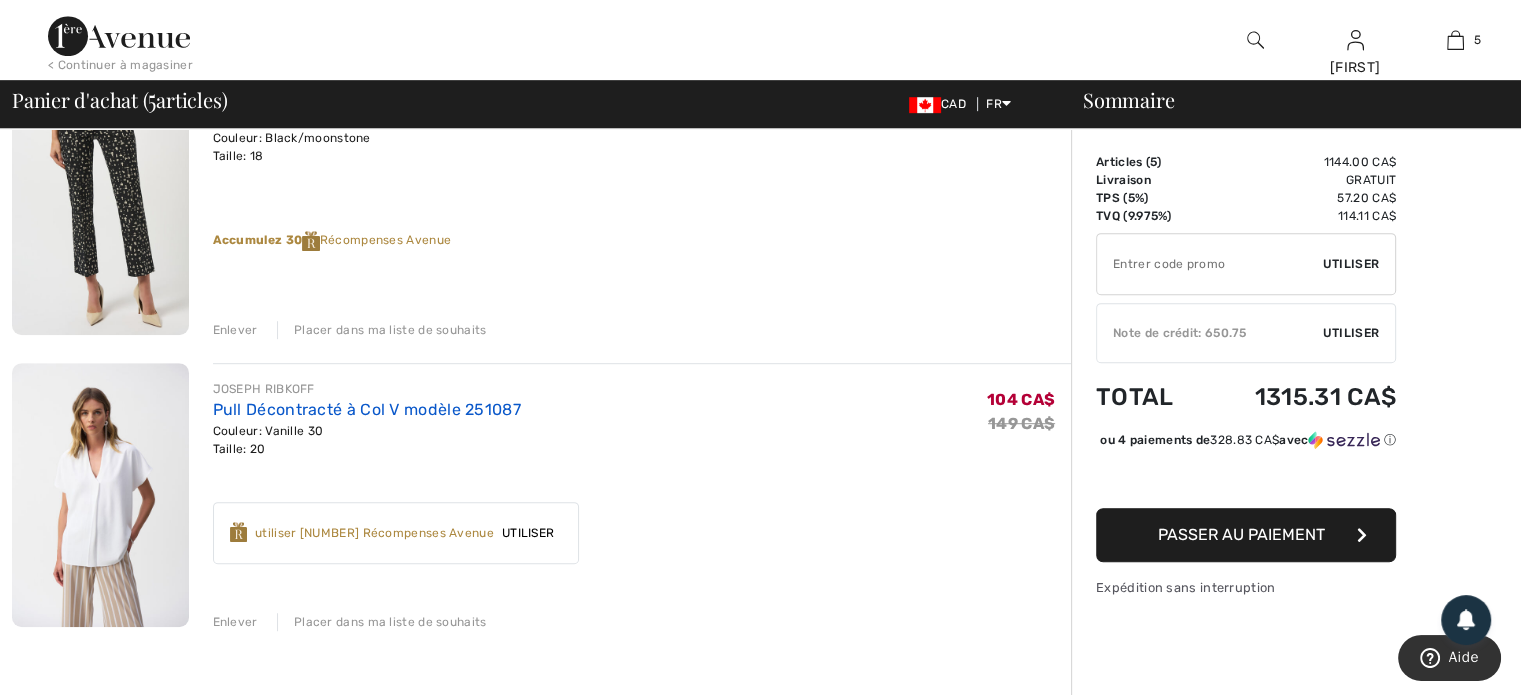 click on "Pull Décontracté à Col V modèle 251087" at bounding box center [367, 409] 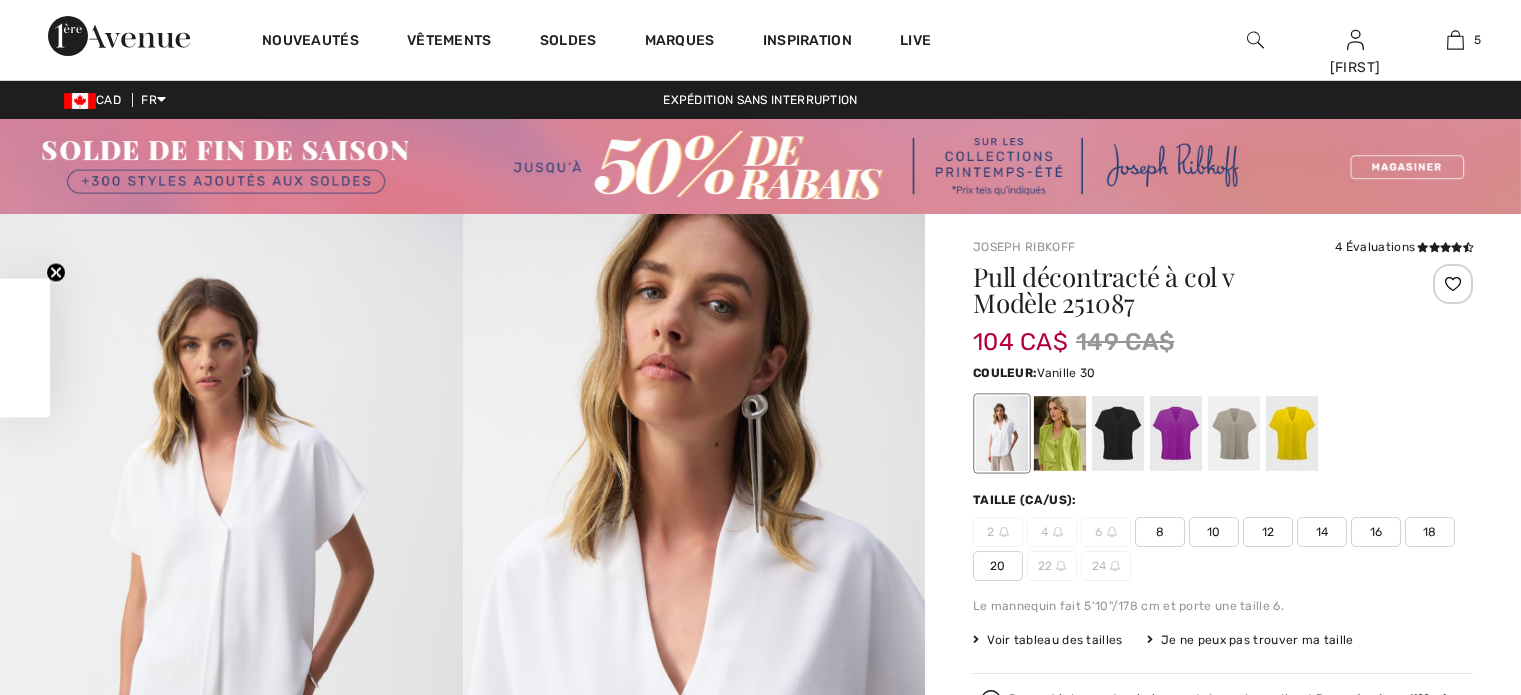 scroll, scrollTop: 0, scrollLeft: 0, axis: both 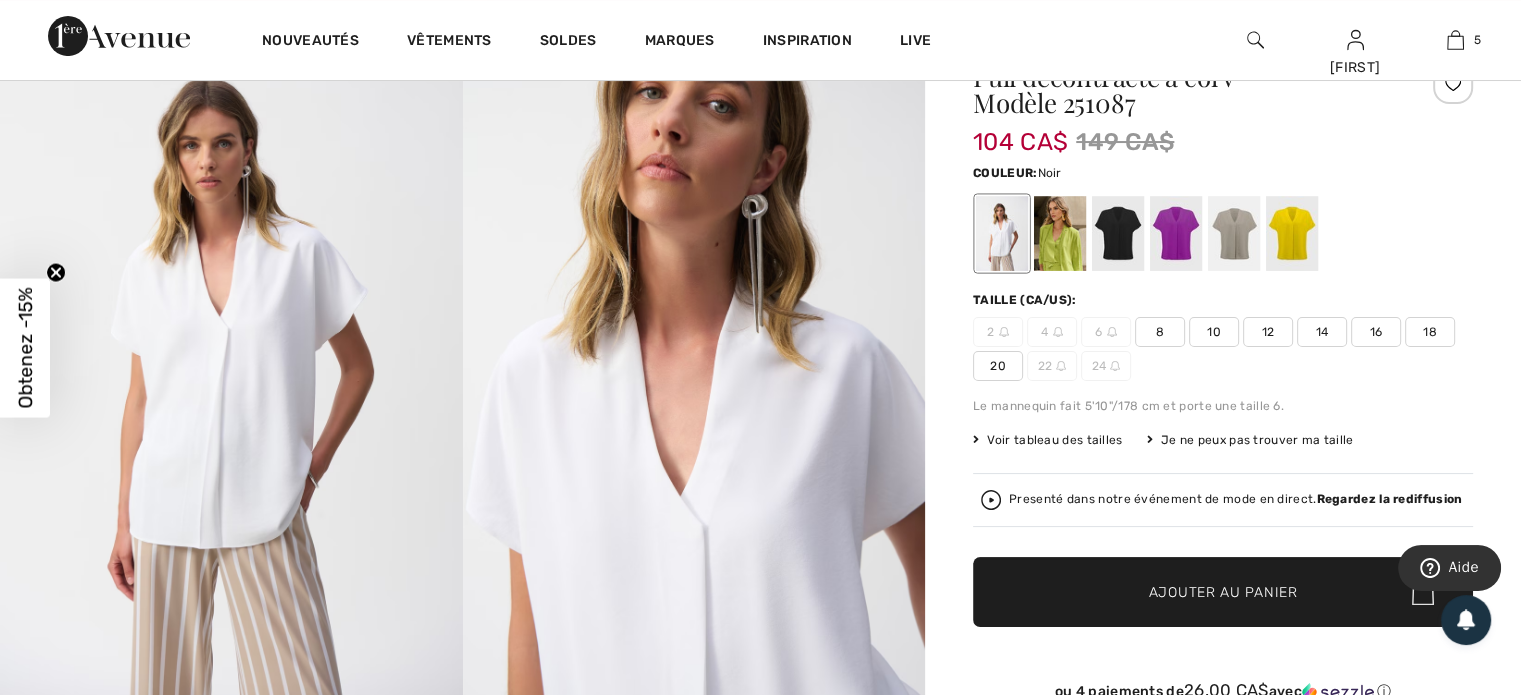 click at bounding box center [1118, 233] 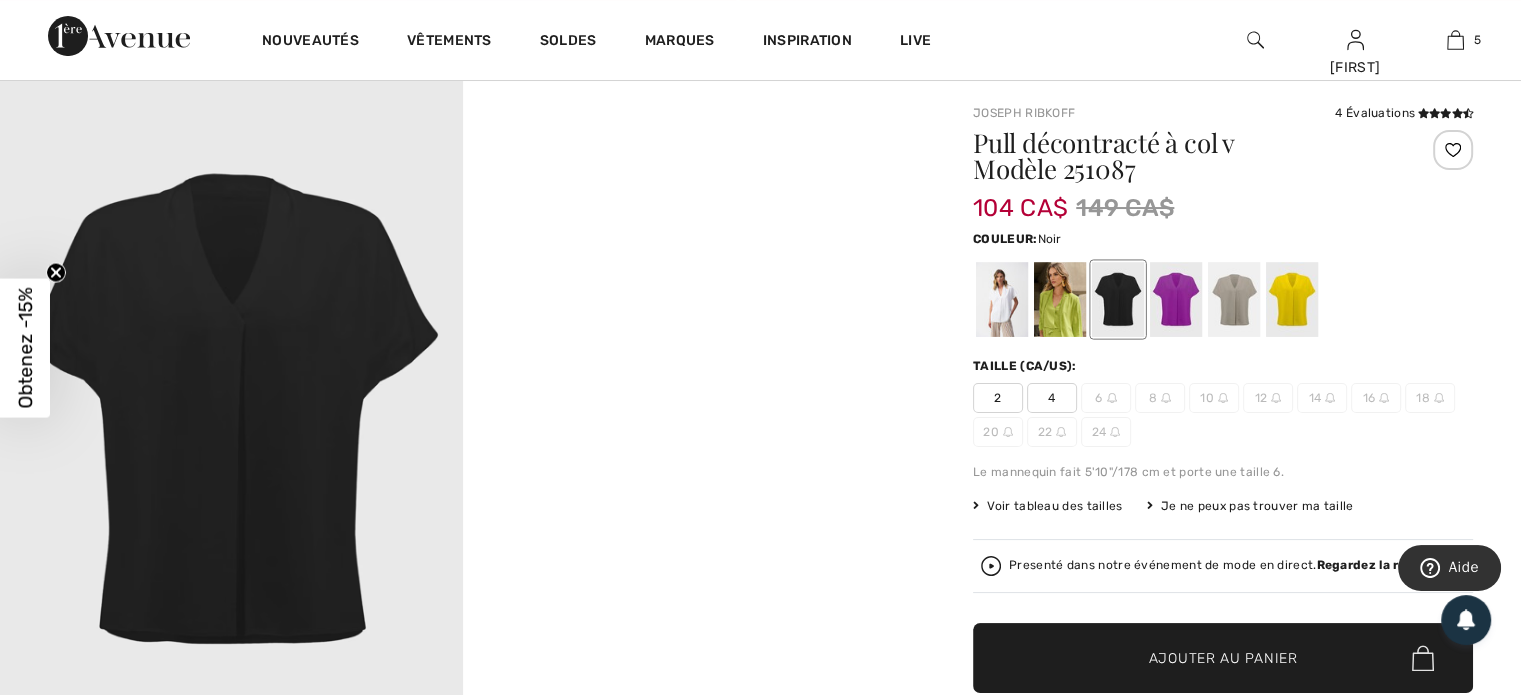 scroll, scrollTop: 100, scrollLeft: 0, axis: vertical 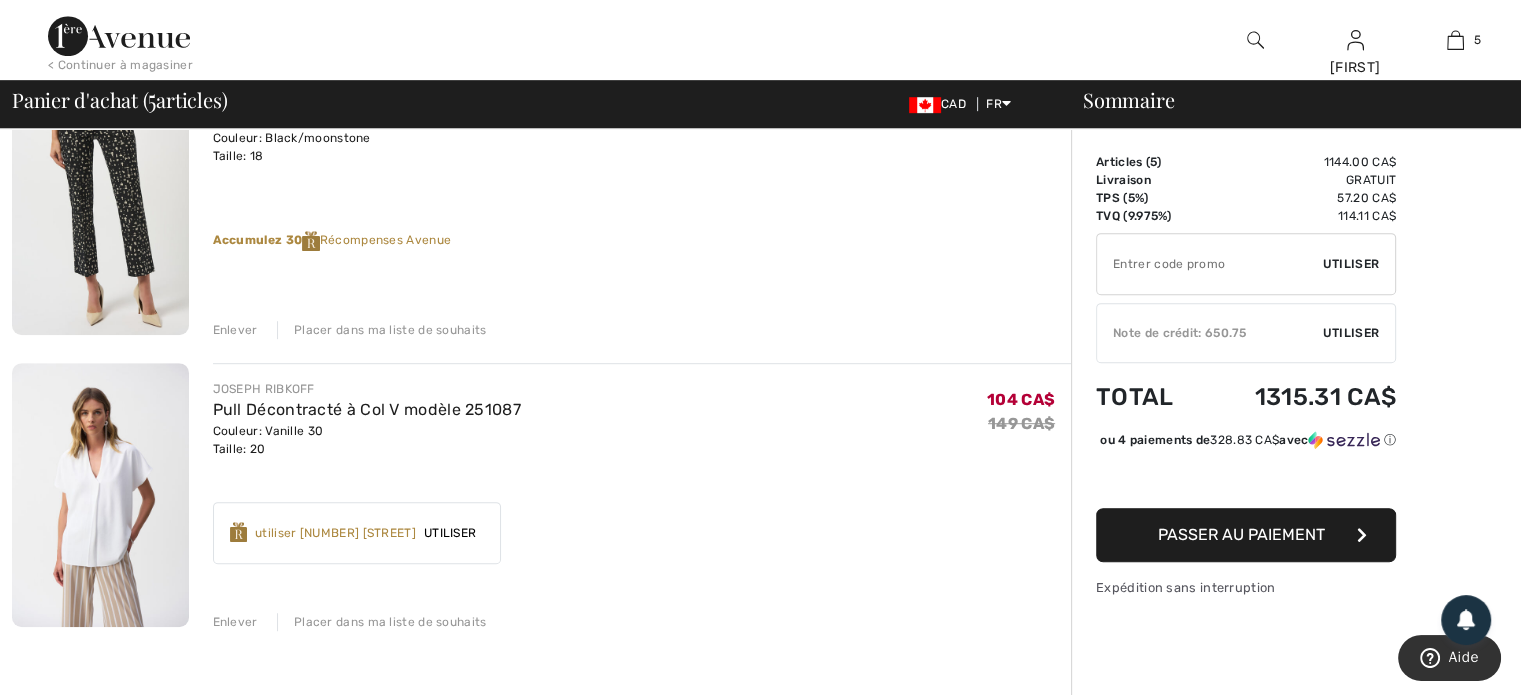 click on "Enlever" at bounding box center [235, 622] 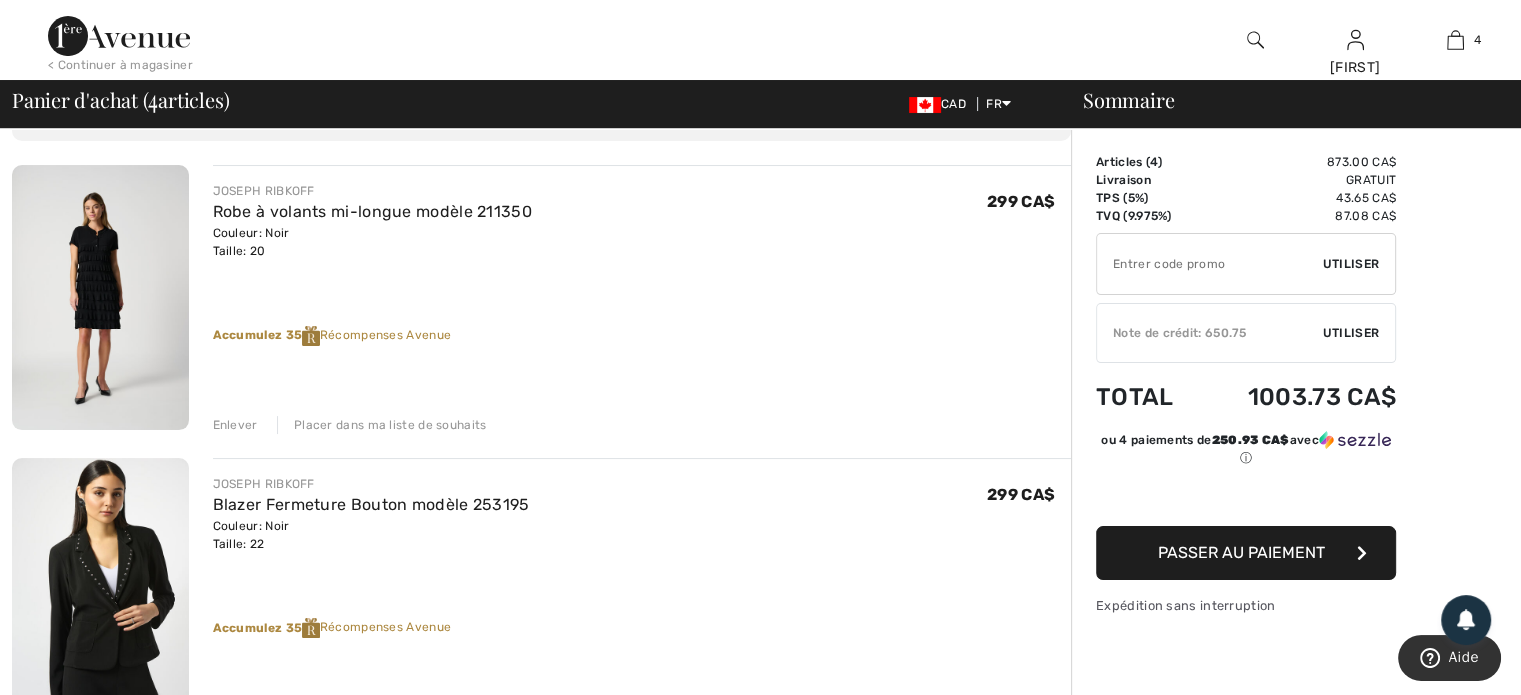 scroll, scrollTop: 100, scrollLeft: 0, axis: vertical 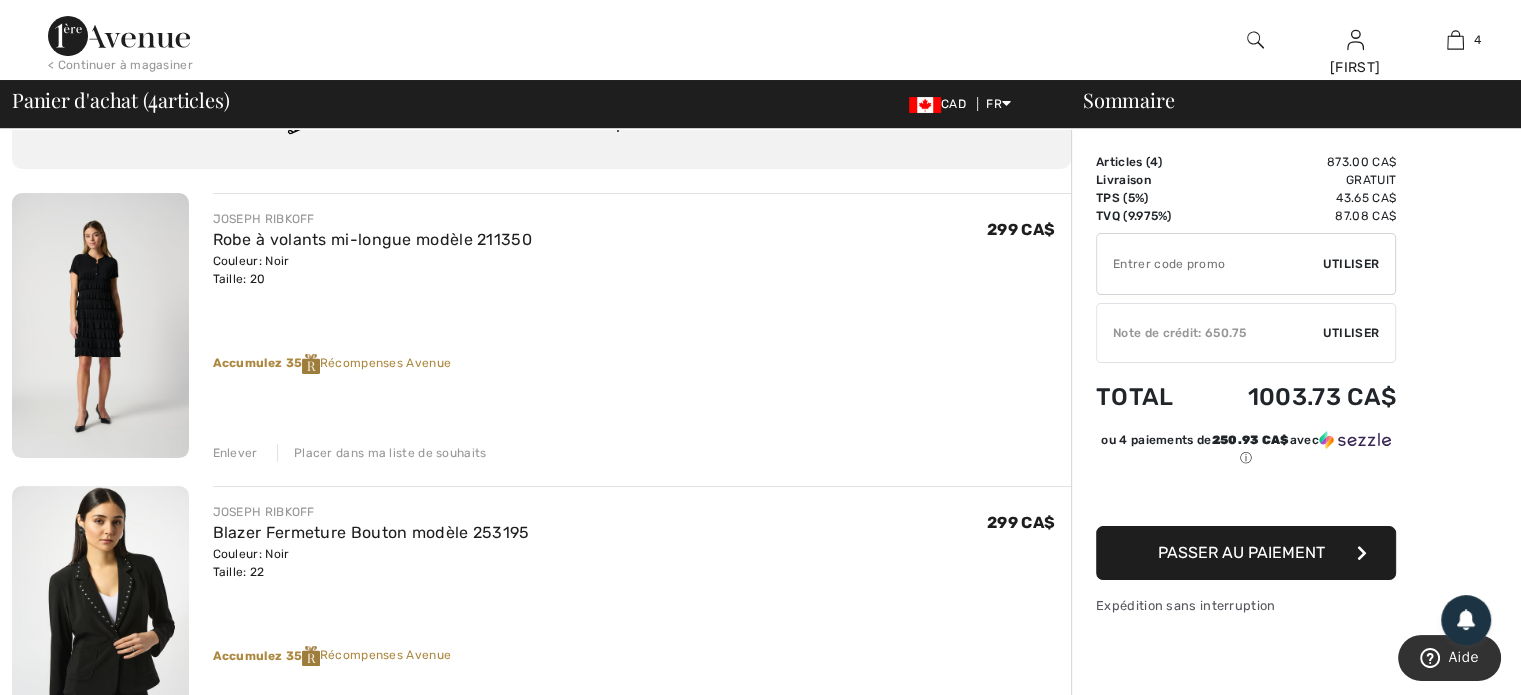 click on "Enlever" at bounding box center (235, 453) 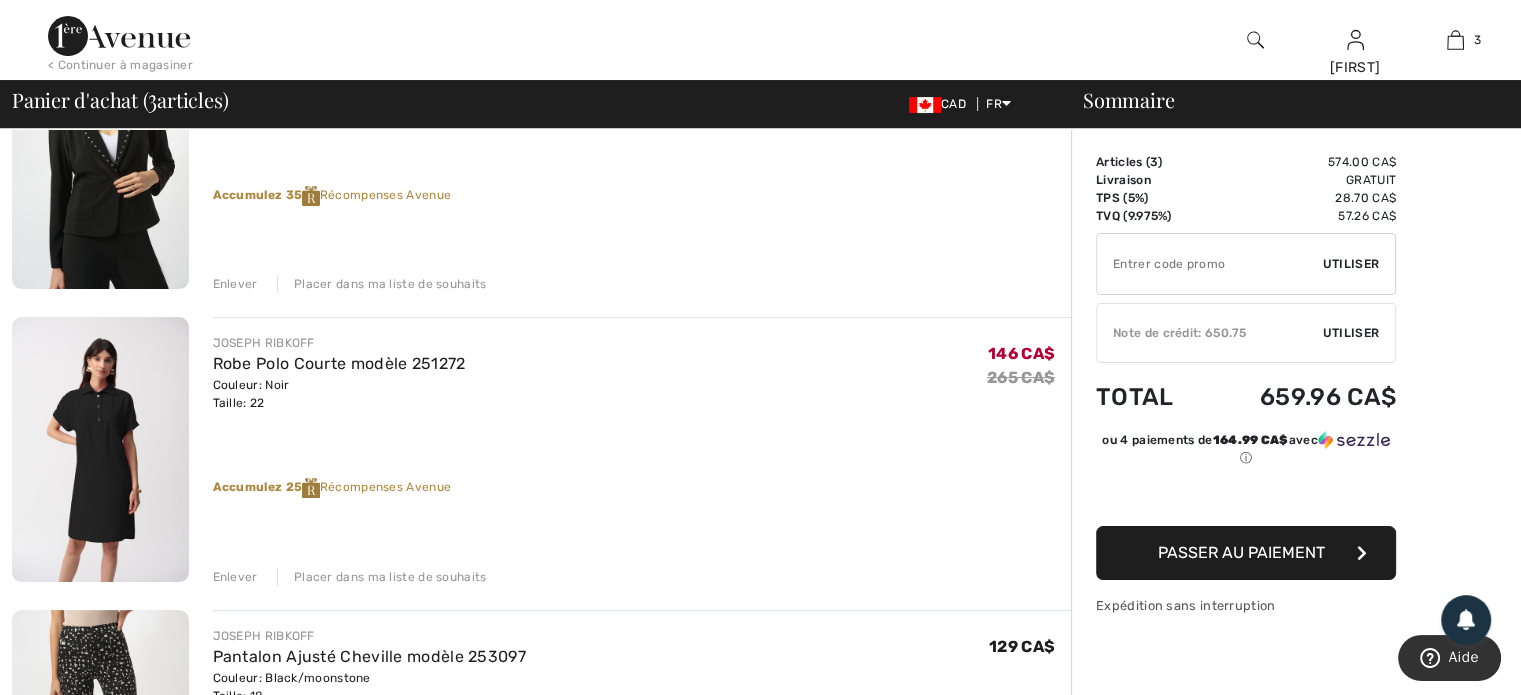 scroll, scrollTop: 300, scrollLeft: 0, axis: vertical 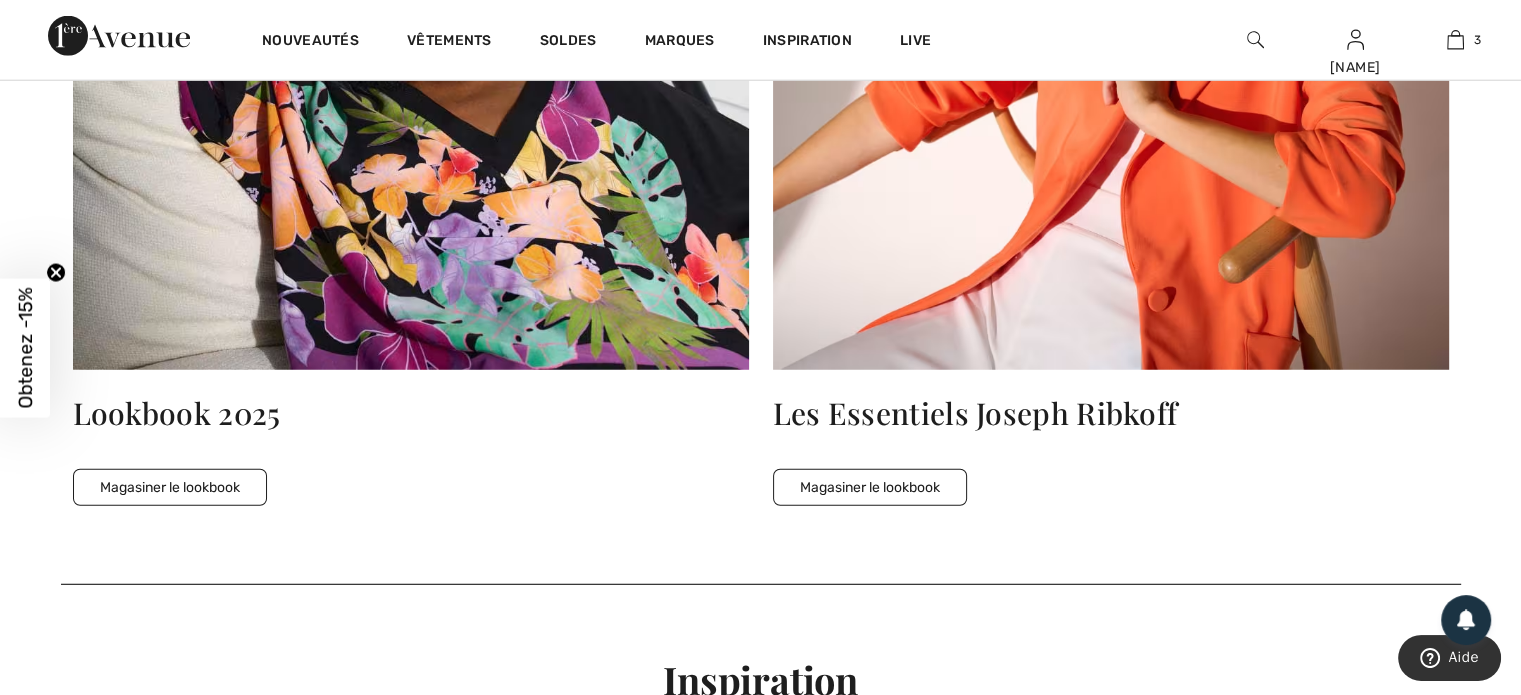 click on "Magasiner le lookbook" at bounding box center [870, 487] 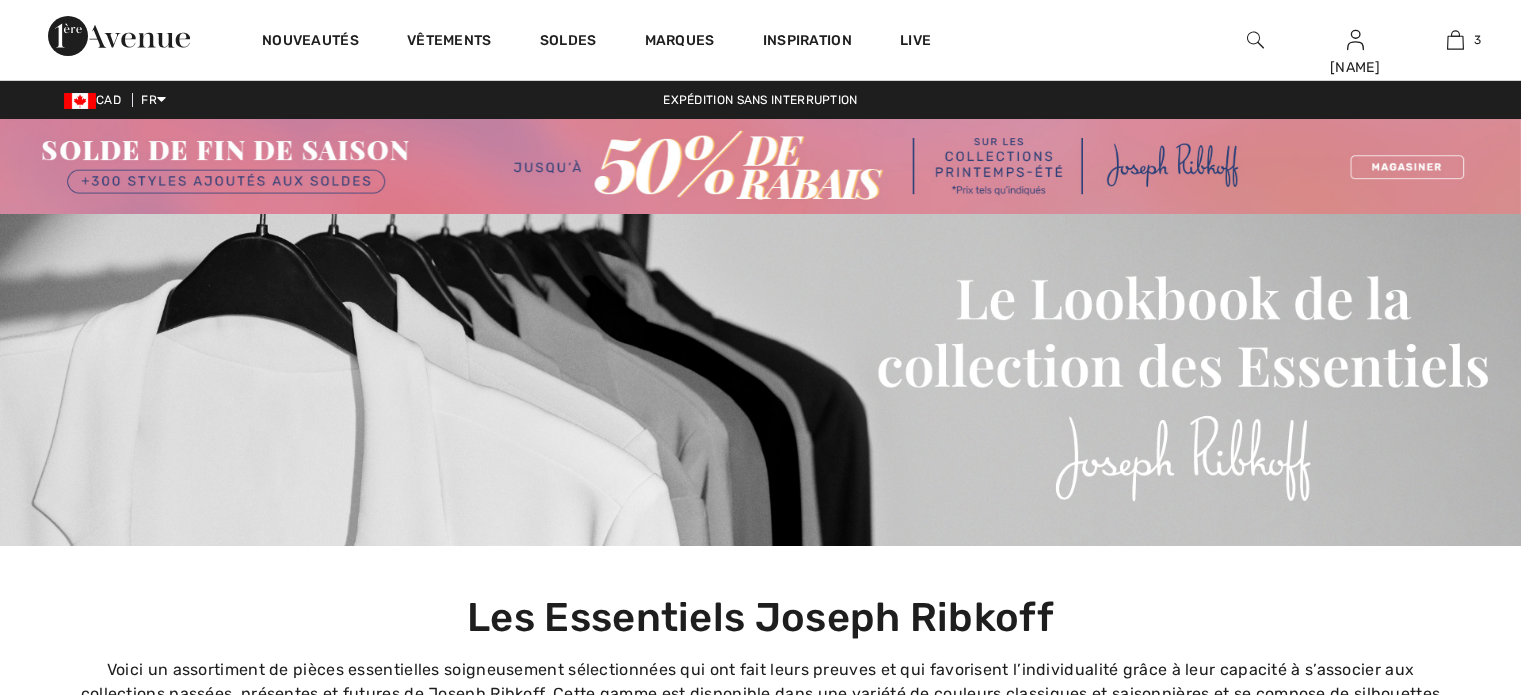 scroll, scrollTop: 475, scrollLeft: 0, axis: vertical 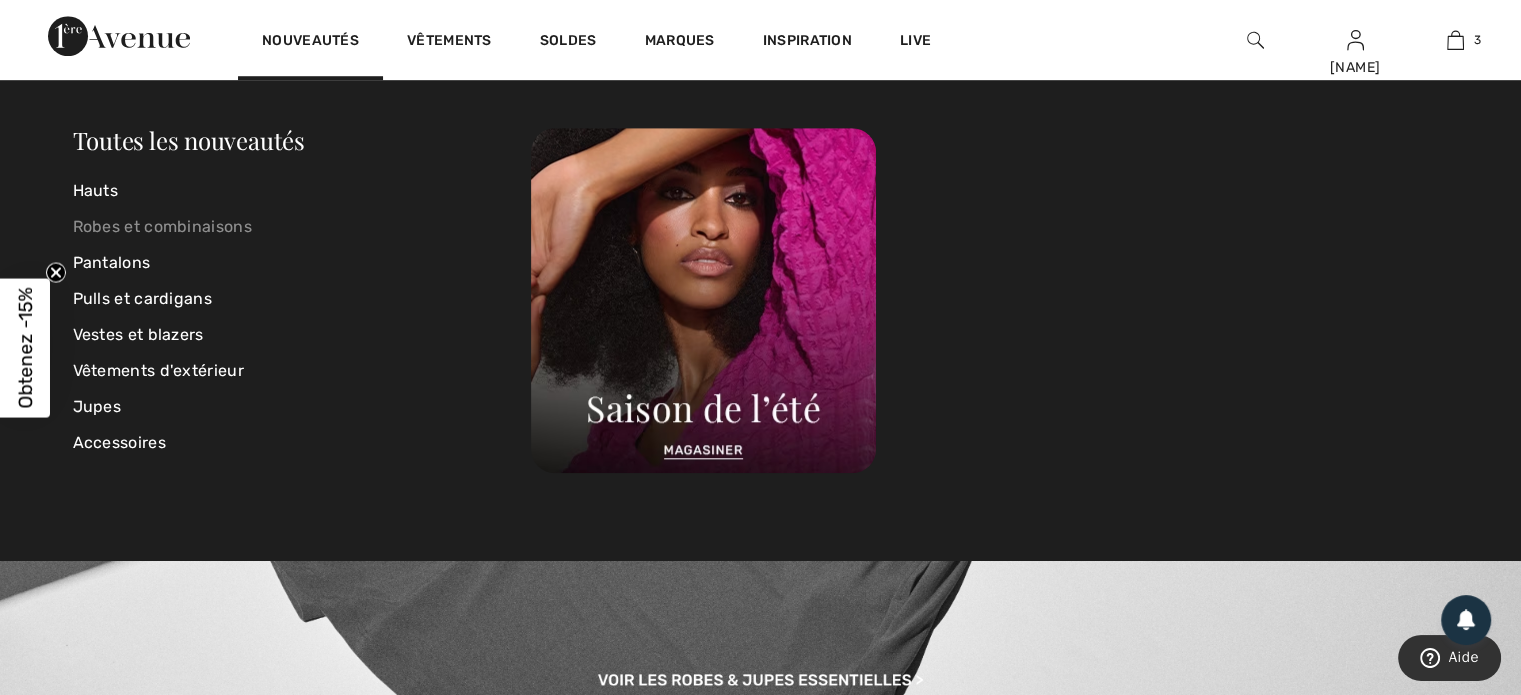 click on "Robes et combinaisons" at bounding box center [302, 227] 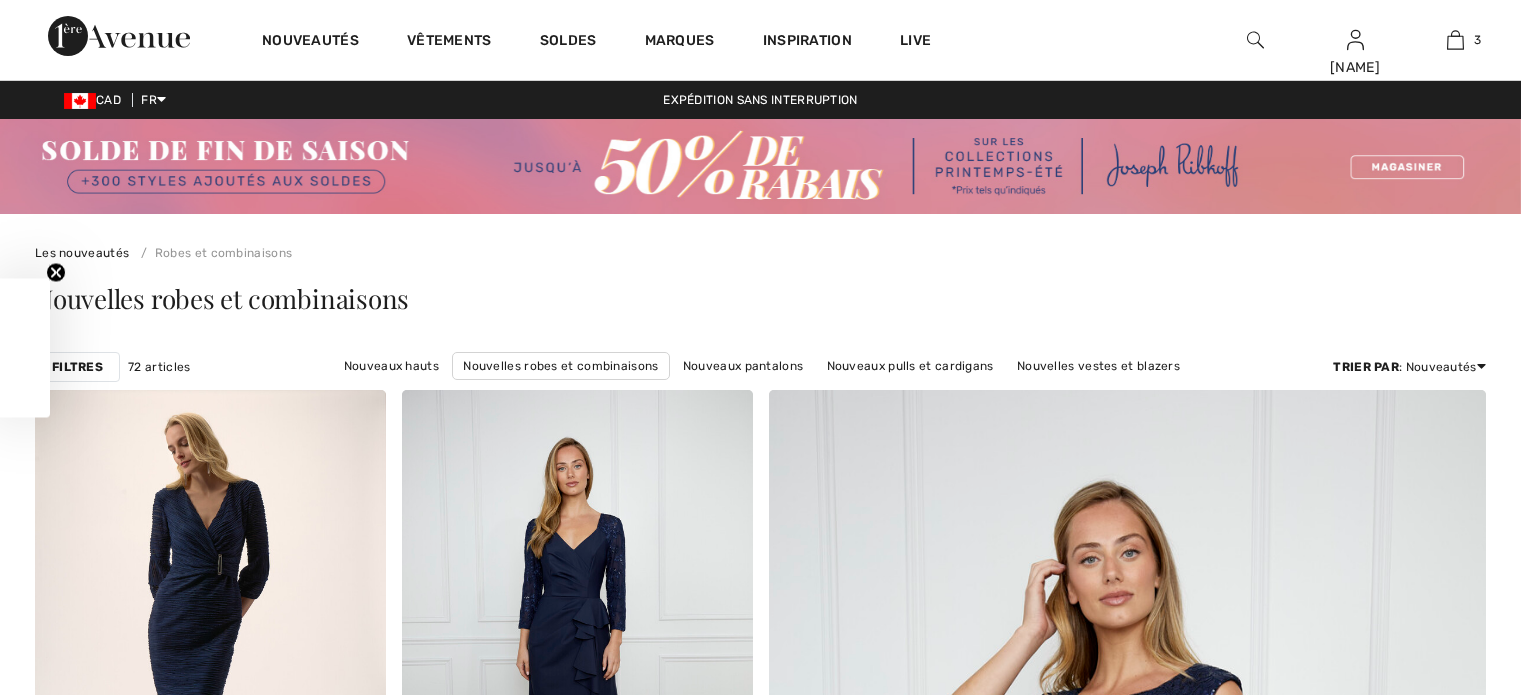 scroll, scrollTop: 0, scrollLeft: 0, axis: both 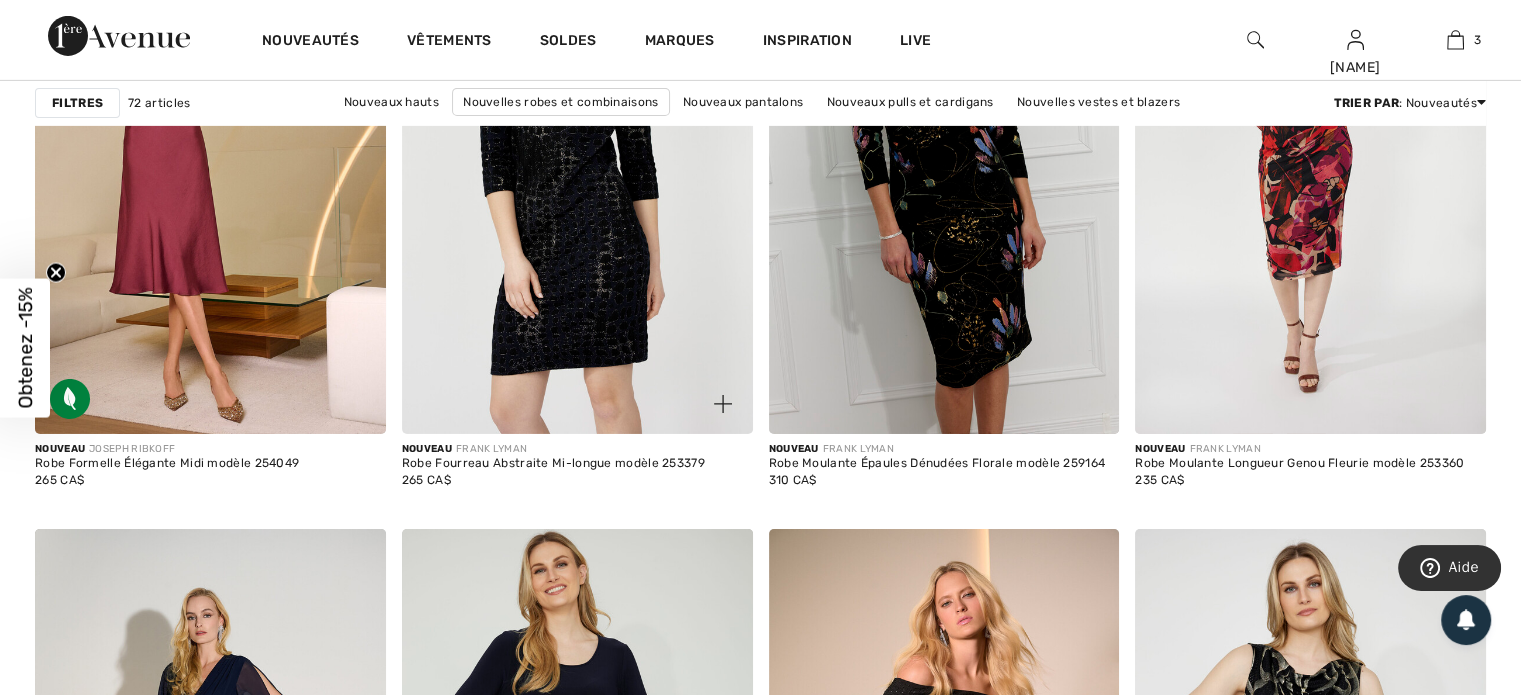 click at bounding box center (577, 171) 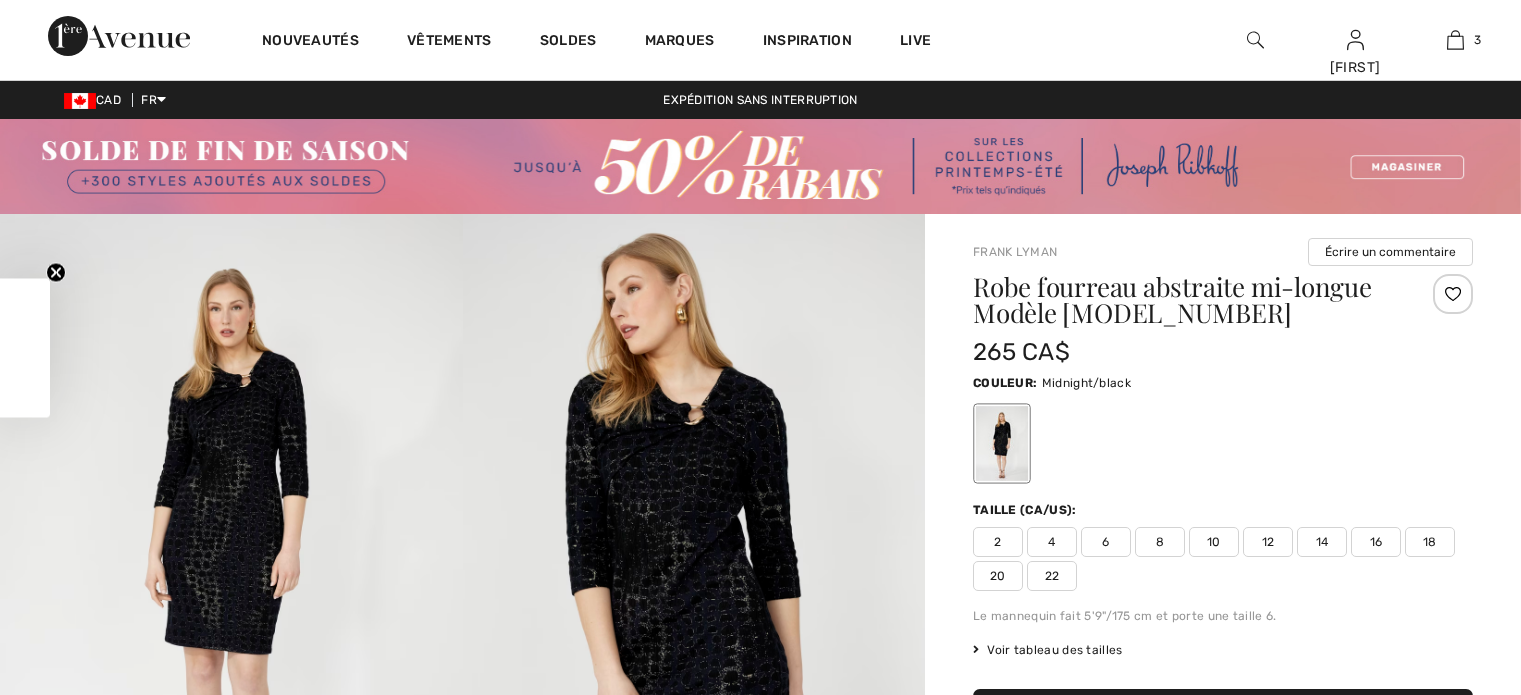 scroll, scrollTop: 0, scrollLeft: 0, axis: both 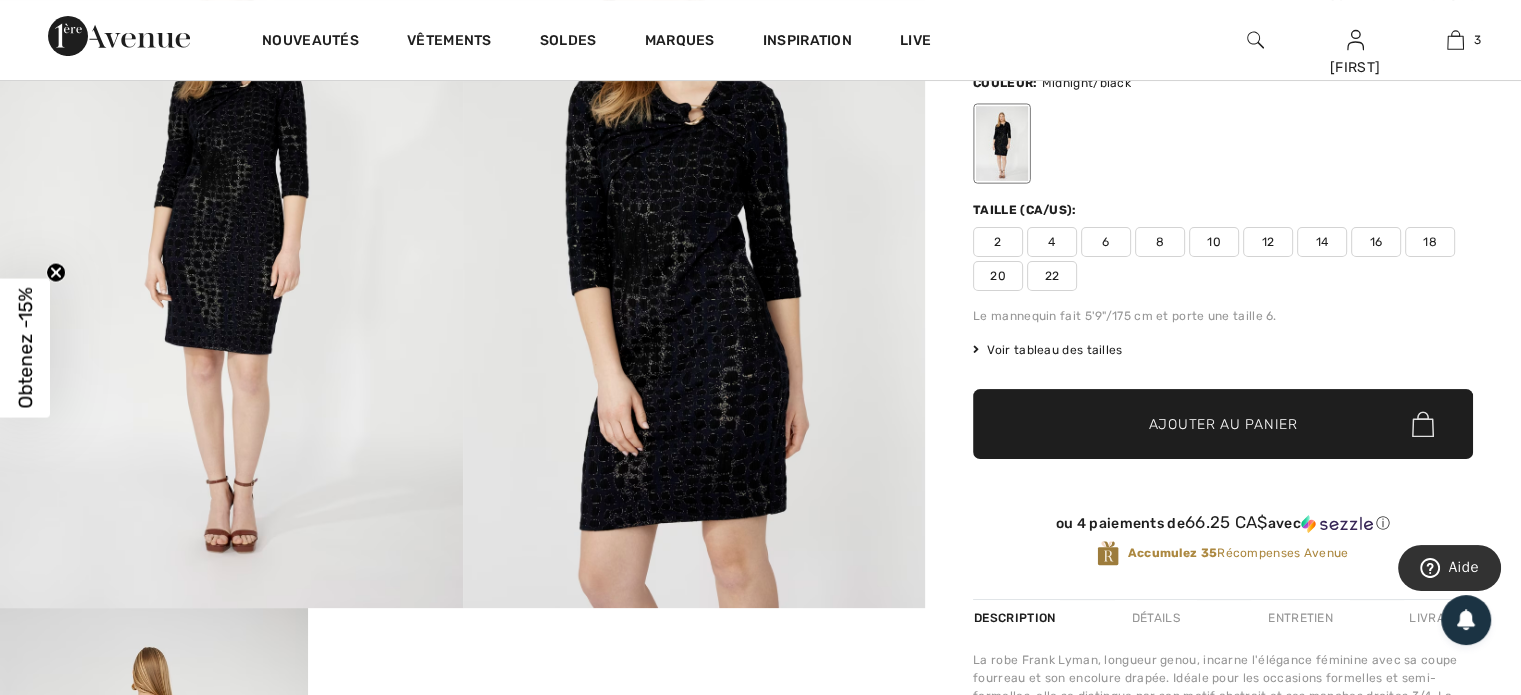 click on "22" at bounding box center [1052, 276] 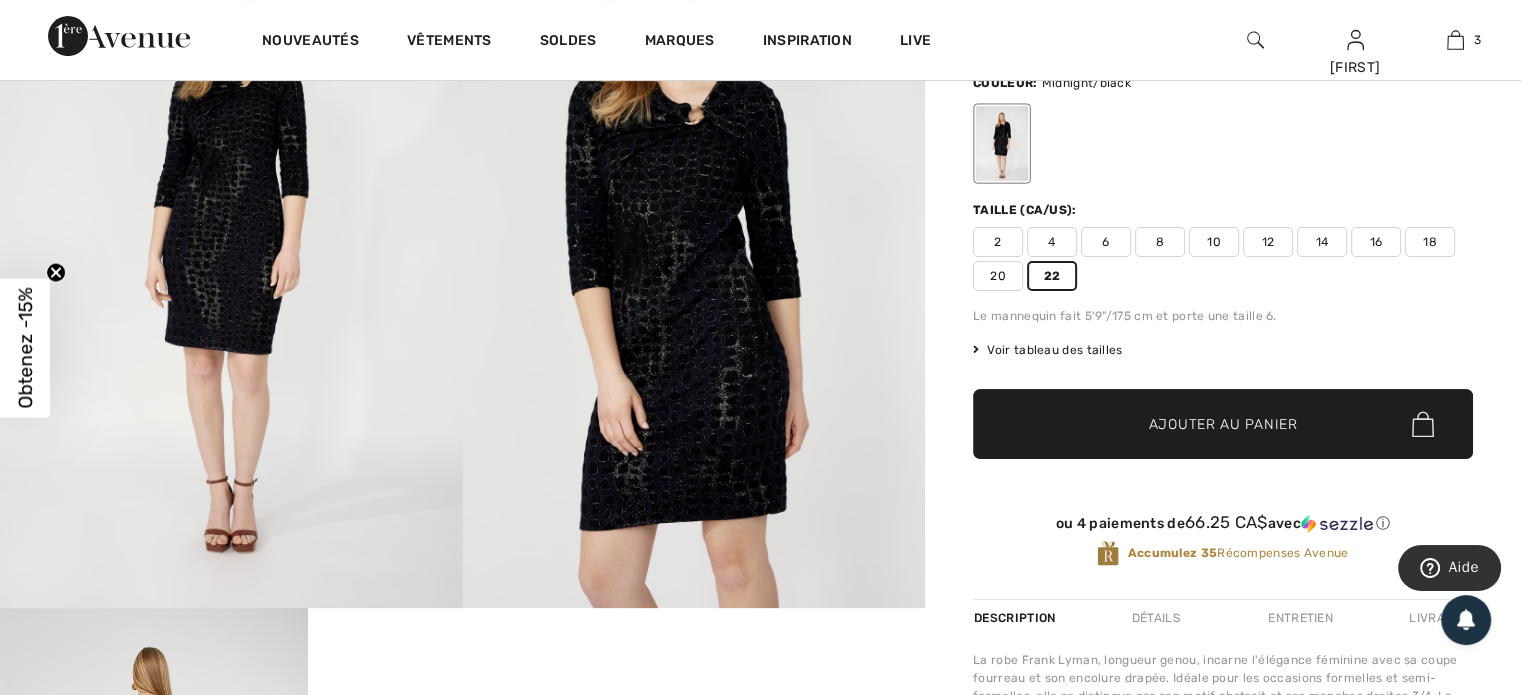 click on "Ajouter au panier" at bounding box center (1223, 424) 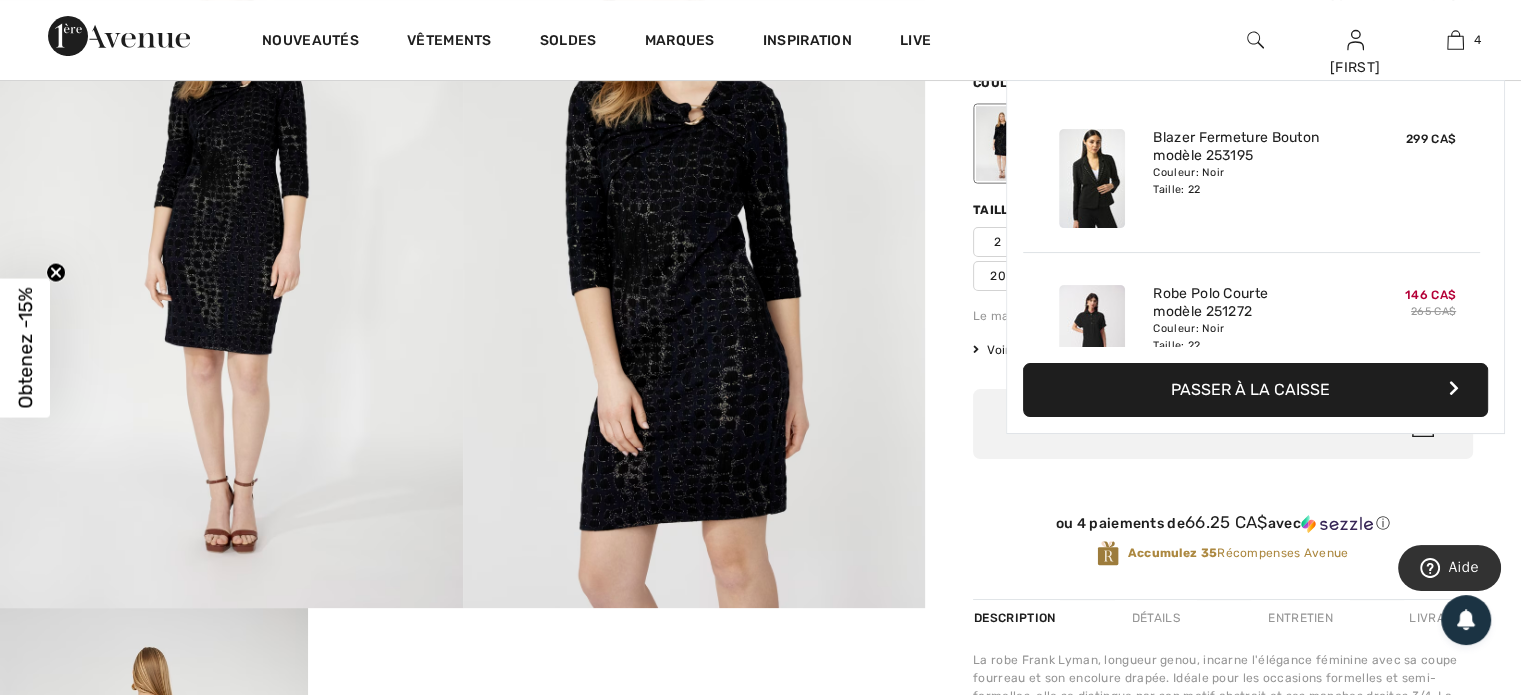 scroll, scrollTop: 0, scrollLeft: 0, axis: both 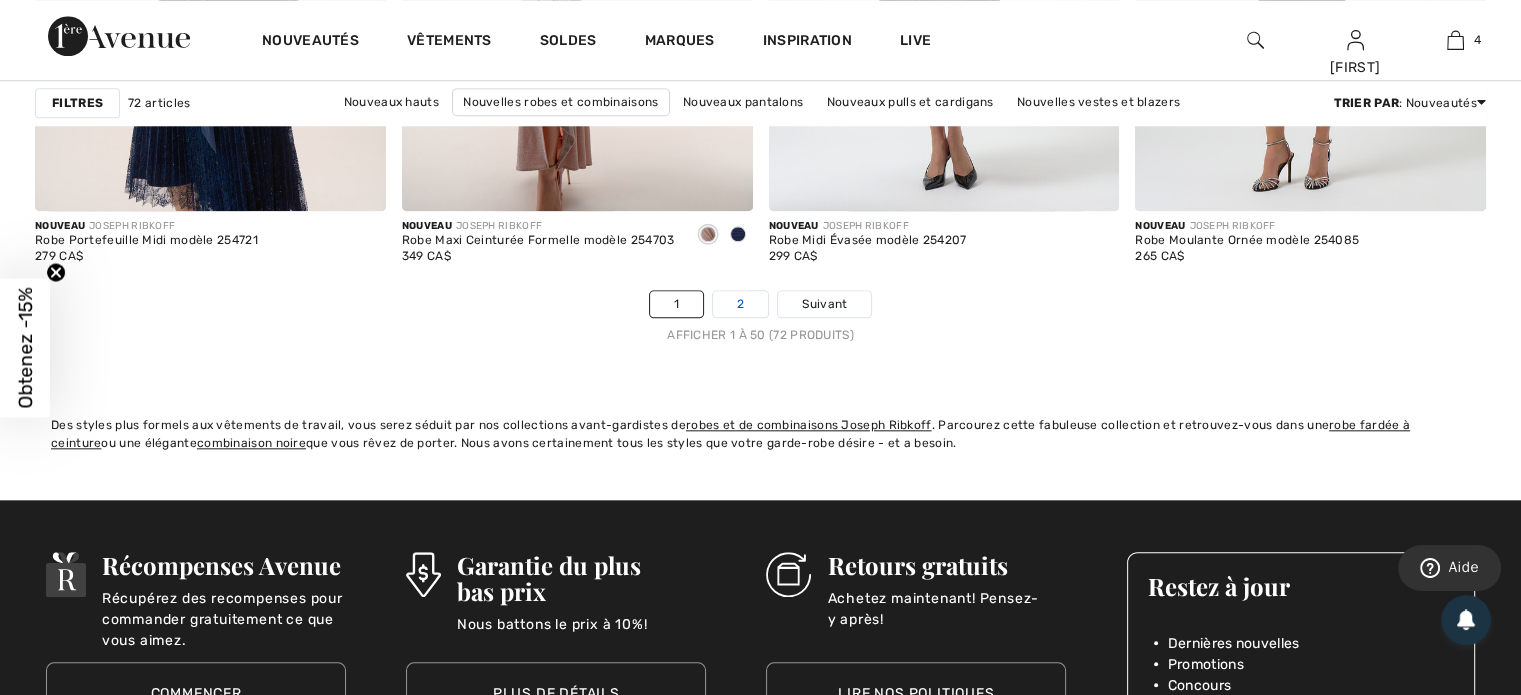 click on "2" at bounding box center [740, 304] 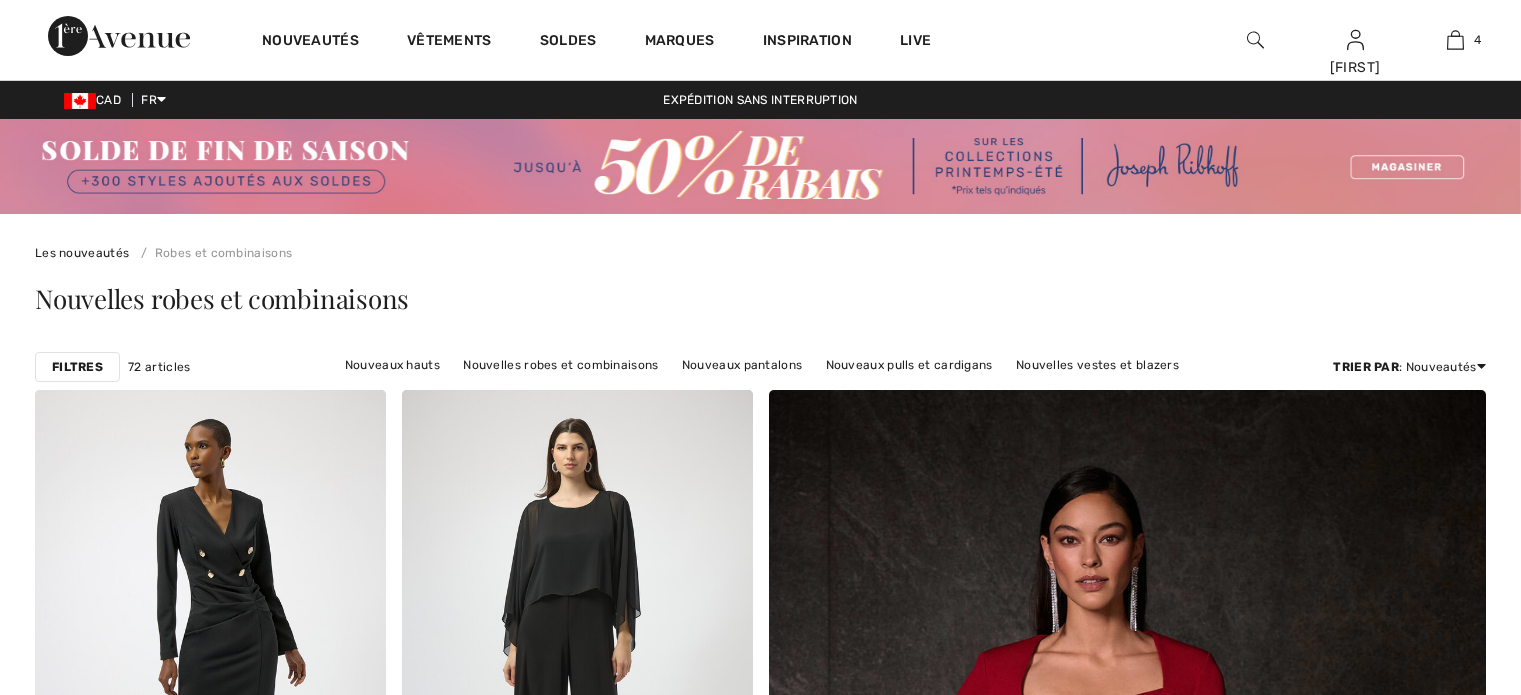 scroll, scrollTop: 0, scrollLeft: 0, axis: both 